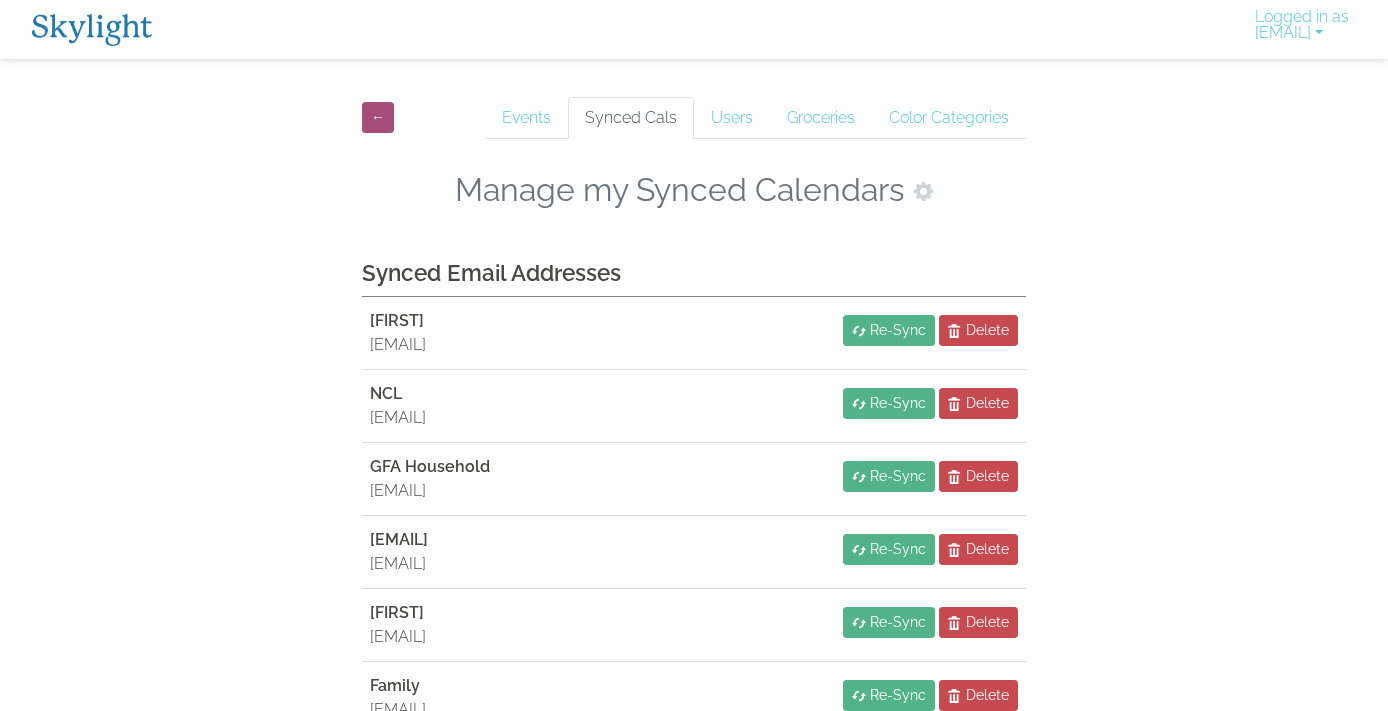 scroll, scrollTop: 0, scrollLeft: 0, axis: both 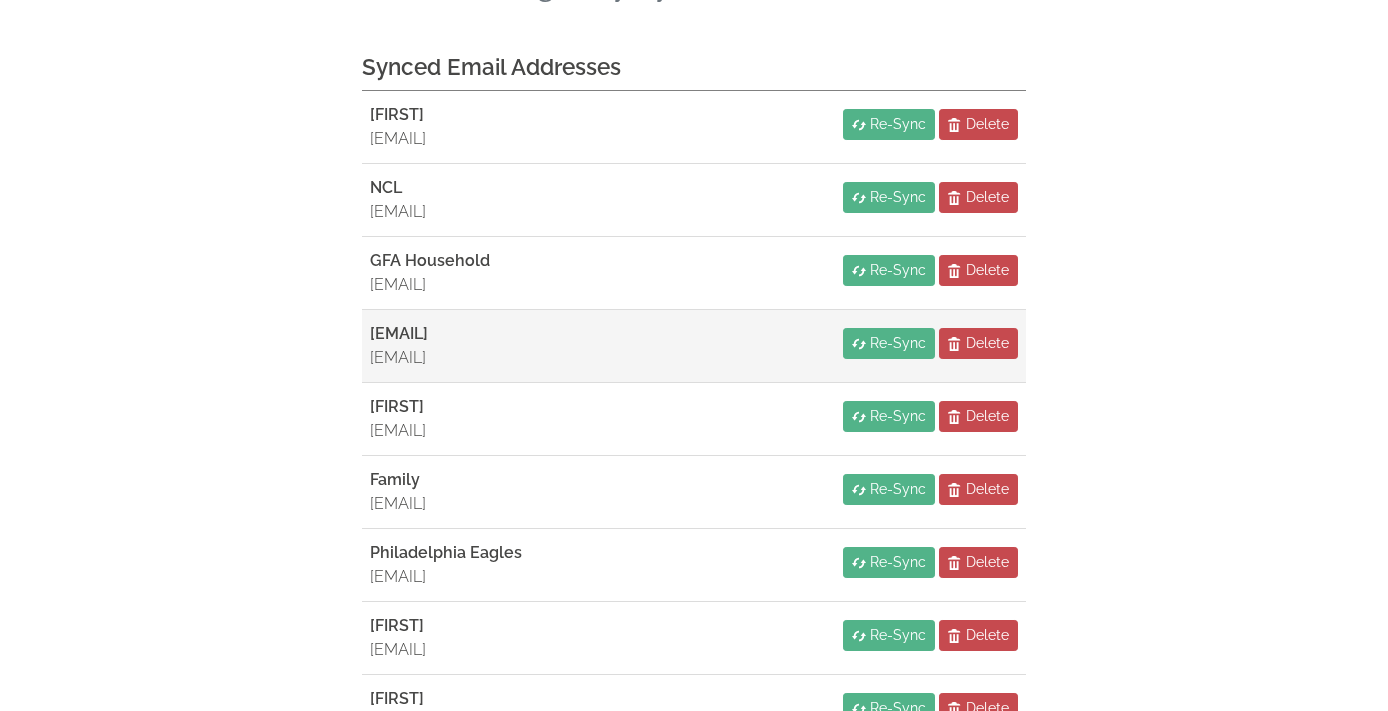 click on "[EMAIL]" at bounding box center [399, 333] 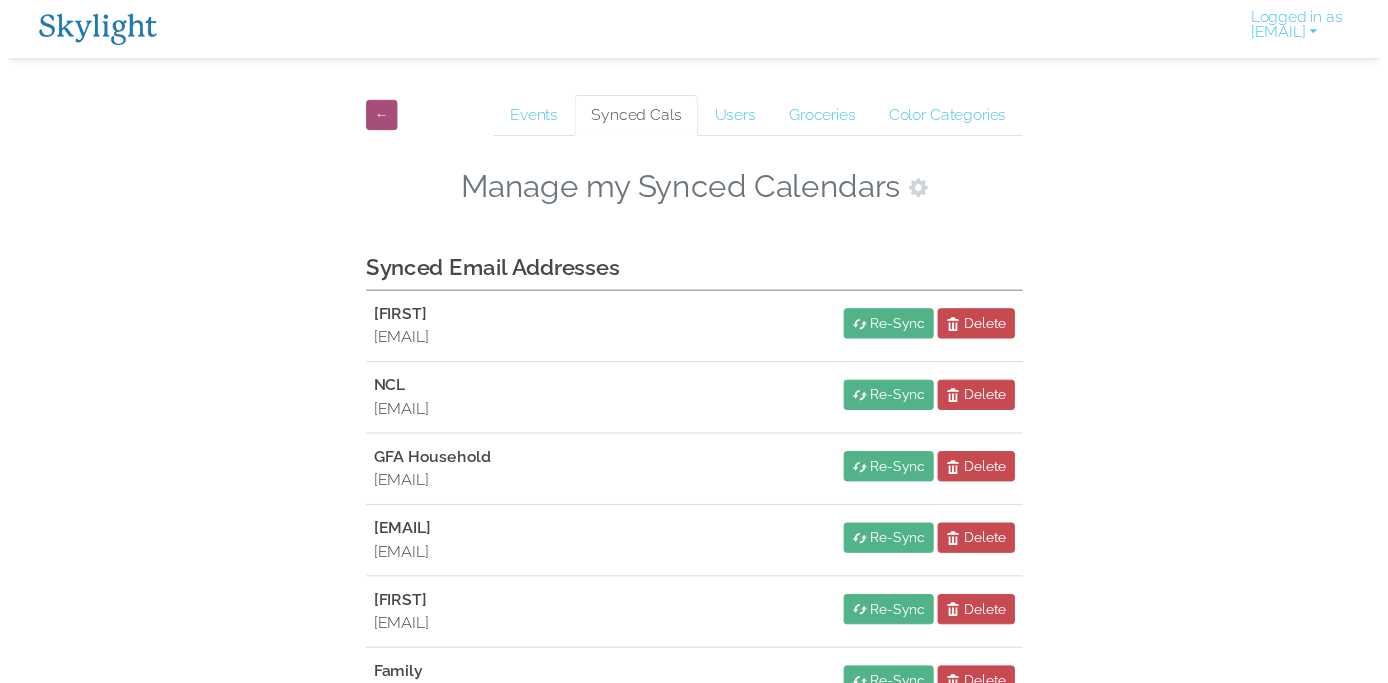 scroll, scrollTop: 0, scrollLeft: 0, axis: both 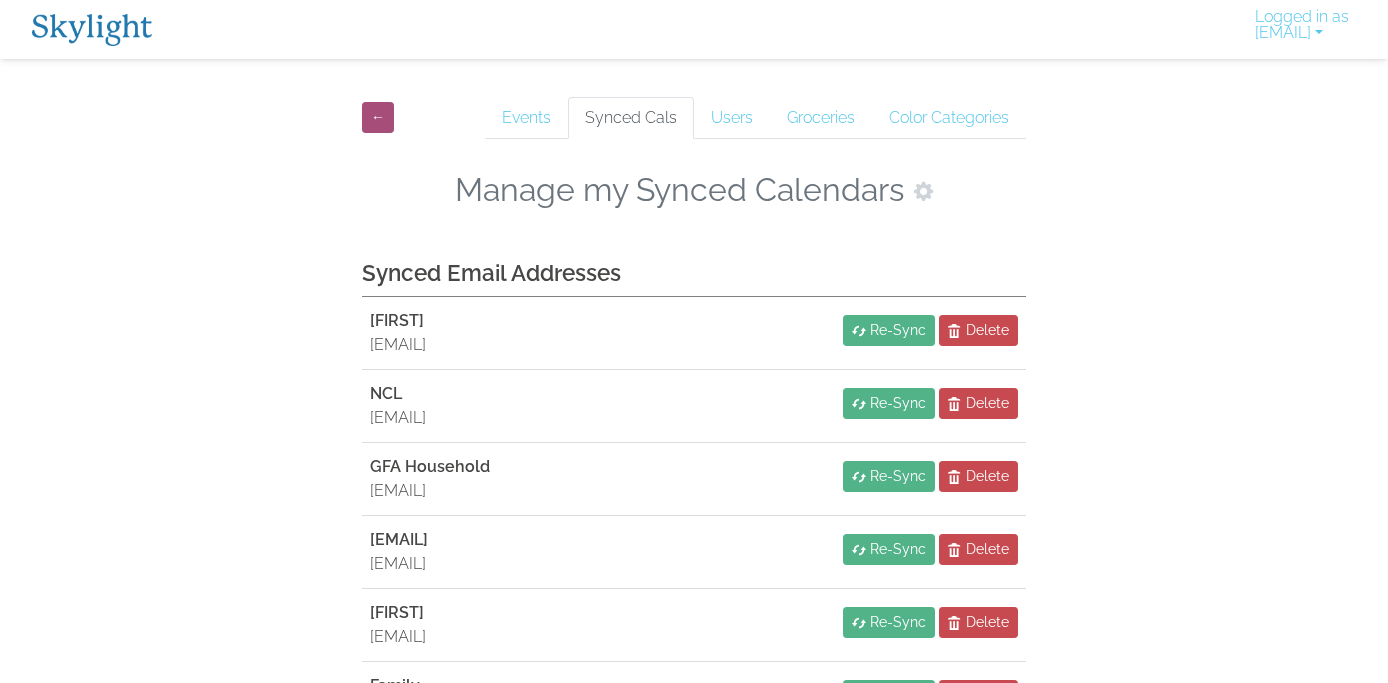 click on "← Events Synced Cals Users Groceries Color Categories Manage my Synced Calendars Synced Email Addresses RIngo [EMAIL]  Re-Sync  Delete NCL [EMAIL]  Re-Sync  Delete GFA Household [EMAIL]  Re-Sync  Delete [EMAIL] [EMAIL]  Re-Sync  Delete [FIRST] [EMAIL]  Re-Sync  Delete Family [EMAIL]  Re-Sync  Delete Philadelphia Eagles [EMAIL]  Re-Sync  Delete [FIRST] [EMAIL]  Re-Sync  Delete [FIRST] [EMAIL]  Re-Sync  Delete Sync a New Calendar" at bounding box center [694, 600] 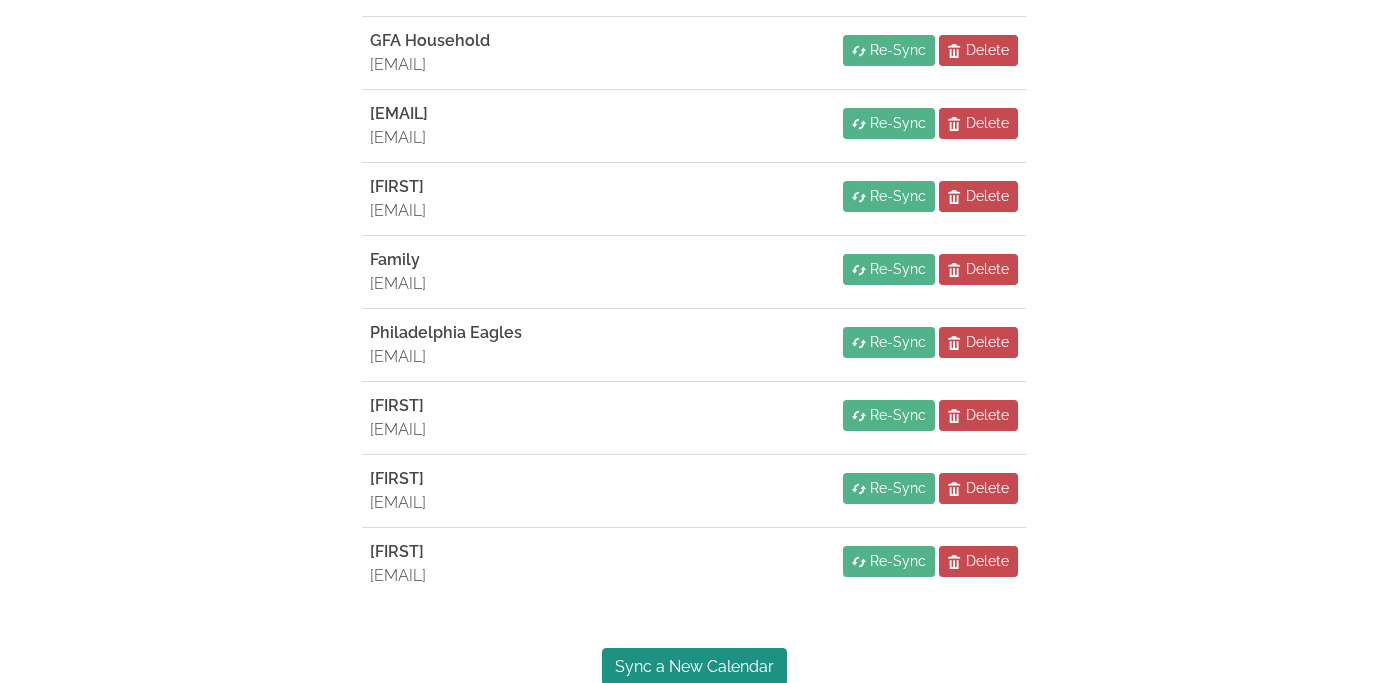 scroll, scrollTop: 428, scrollLeft: 0, axis: vertical 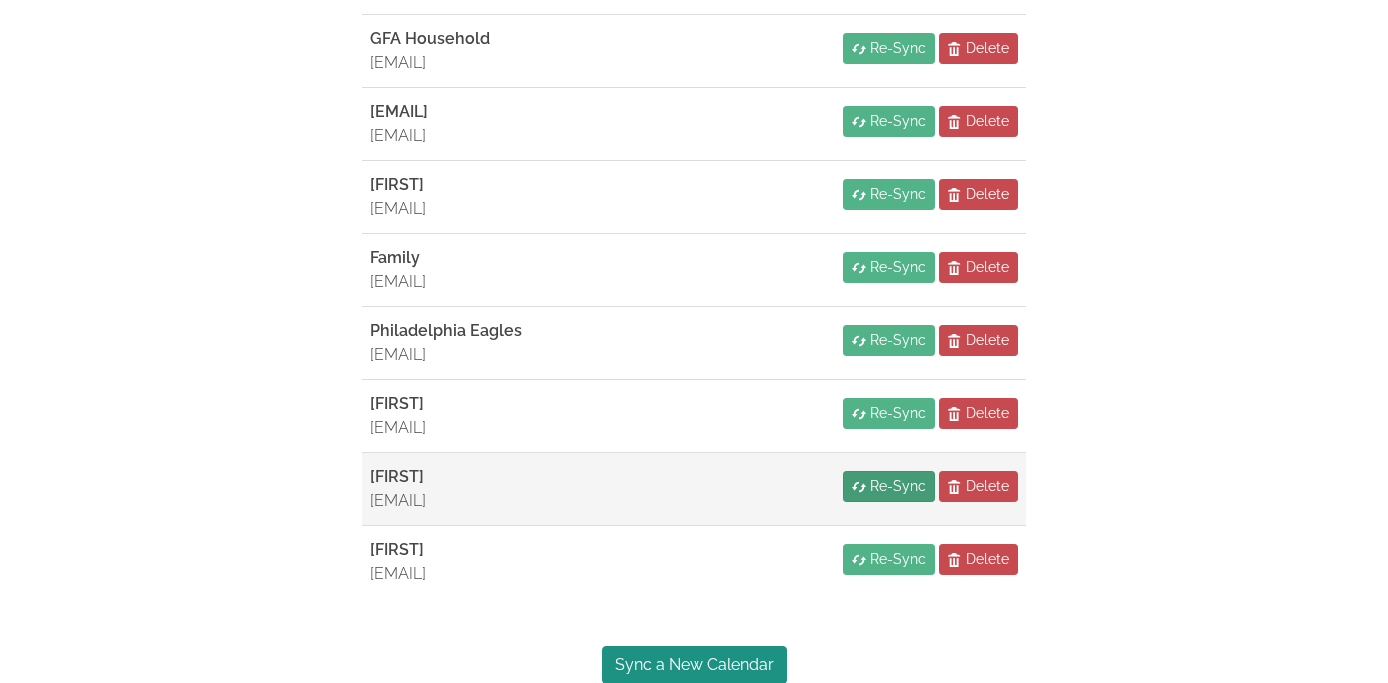 click on "Re-Sync" at bounding box center (898, 486) 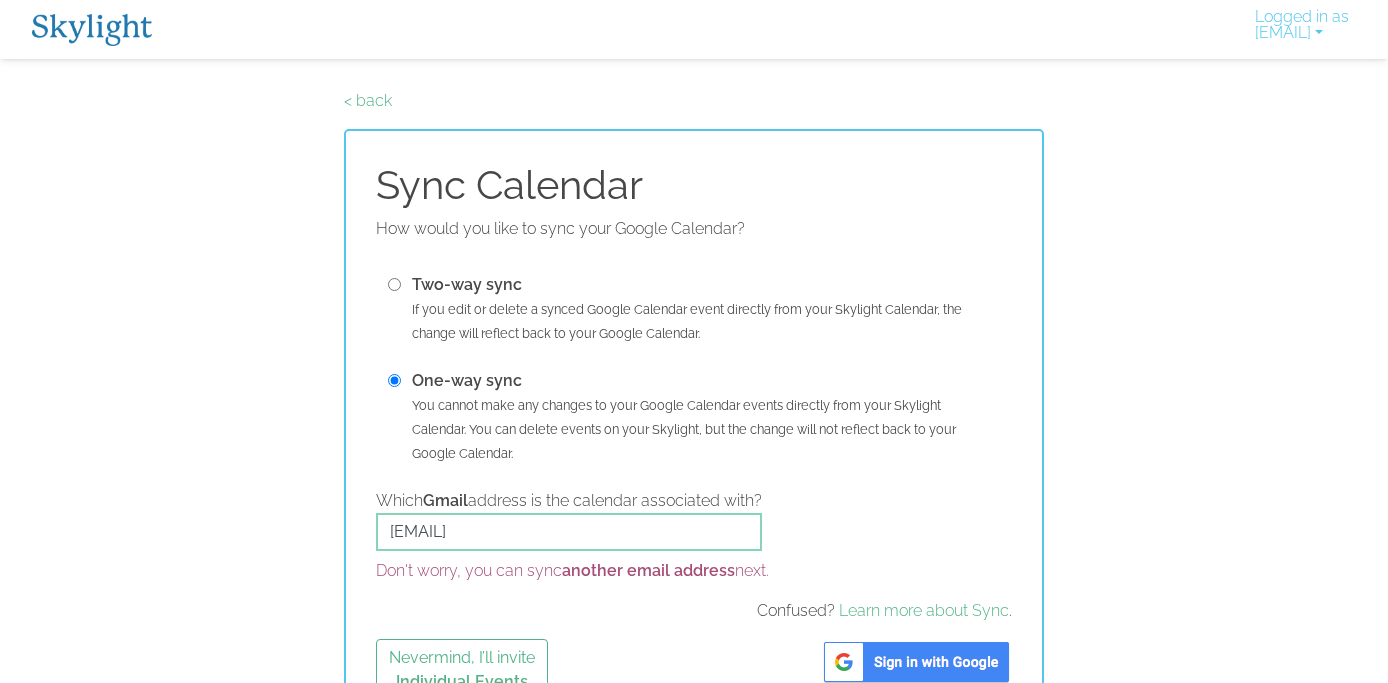 scroll, scrollTop: 0, scrollLeft: 0, axis: both 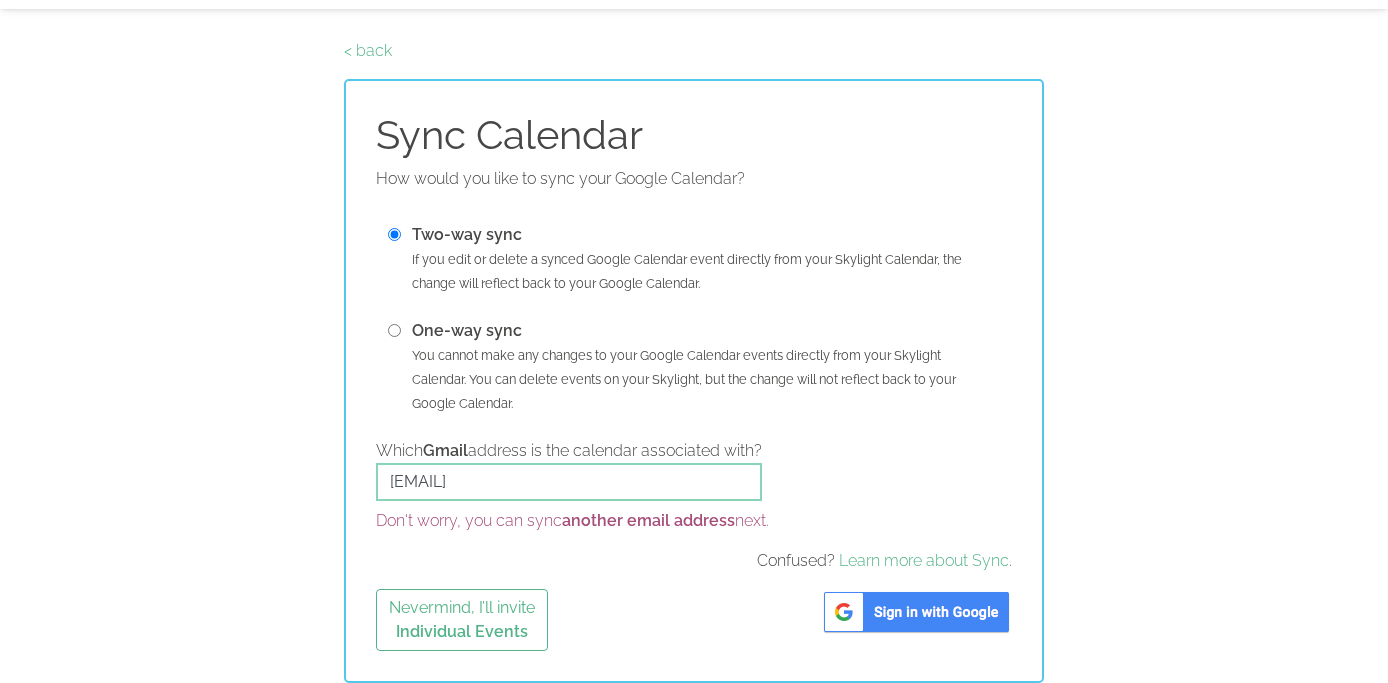 click at bounding box center [916, 612] 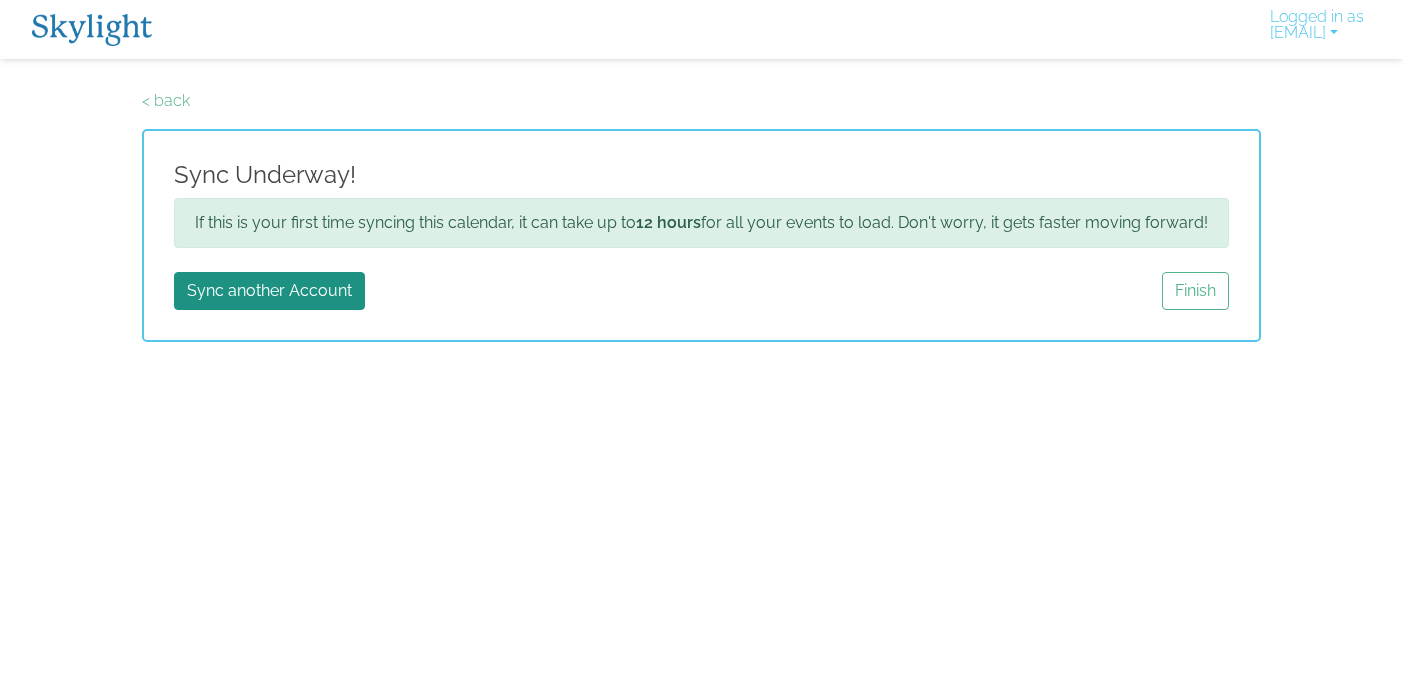 scroll, scrollTop: 0, scrollLeft: 0, axis: both 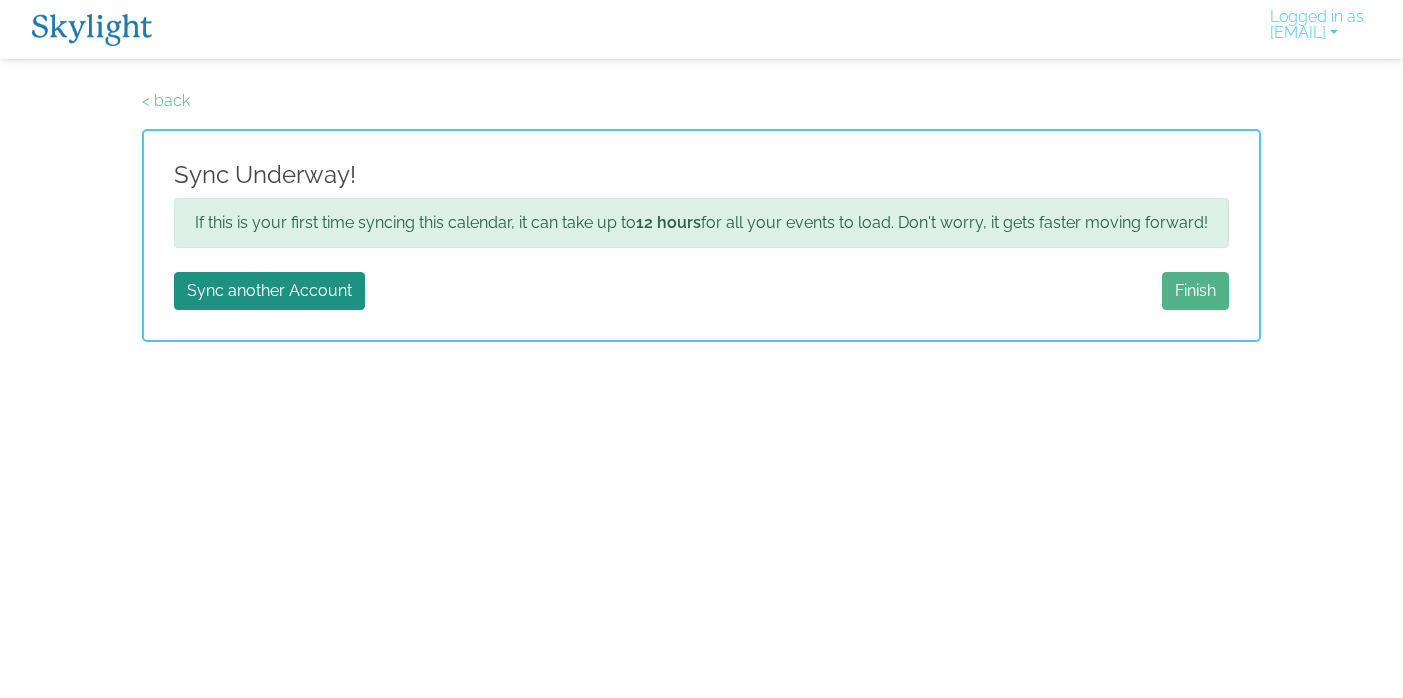 click on "Finish" at bounding box center [1195, 291] 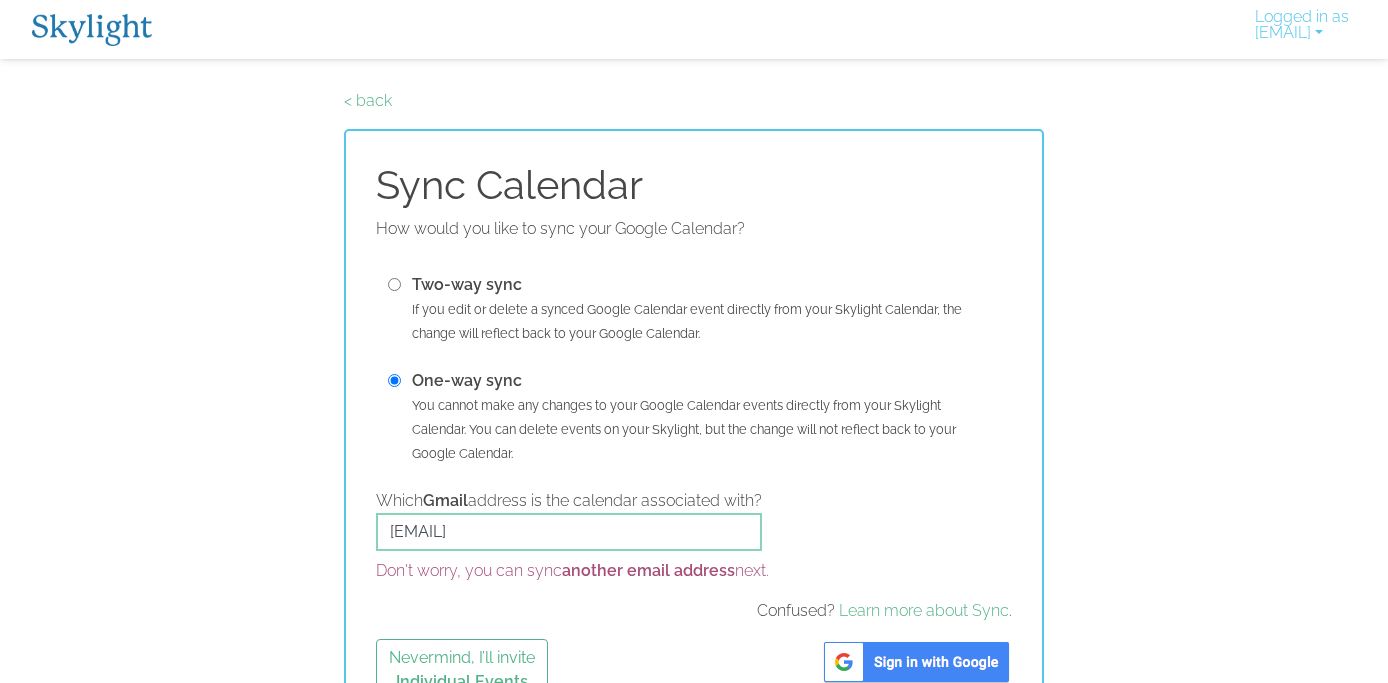 scroll, scrollTop: 0, scrollLeft: 0, axis: both 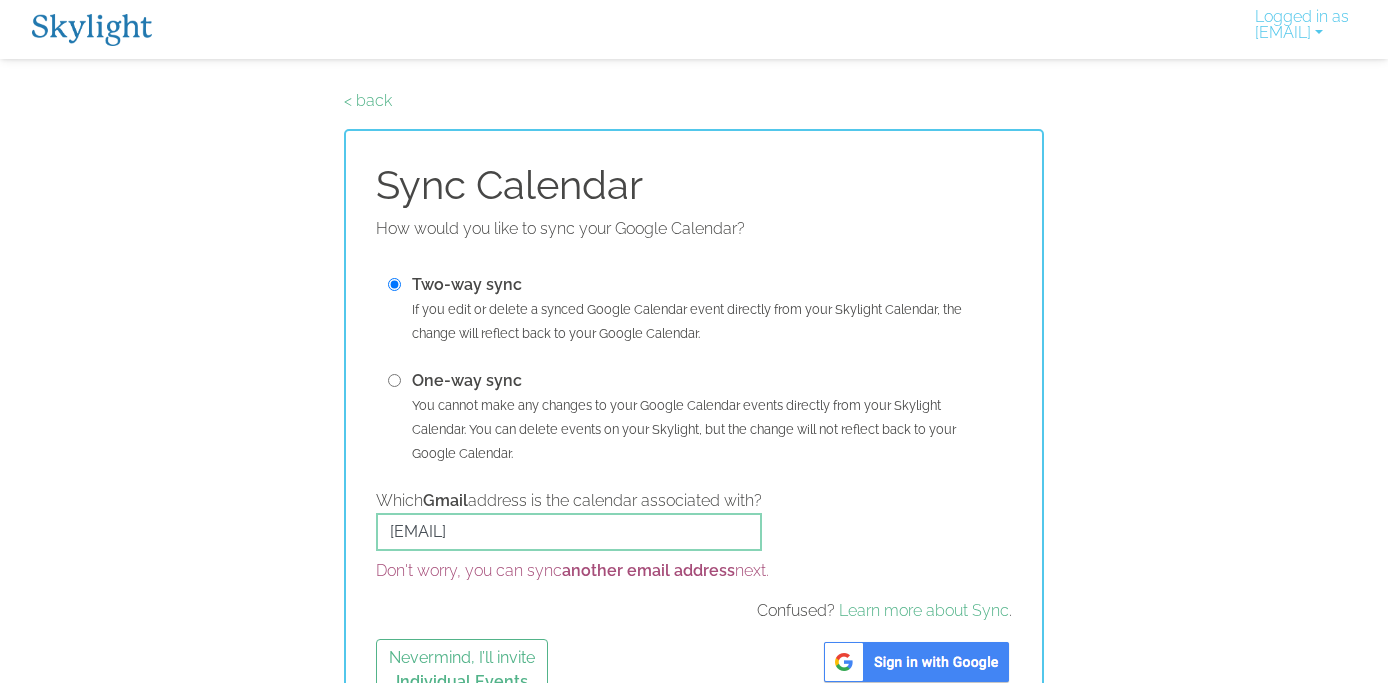click at bounding box center [916, 662] 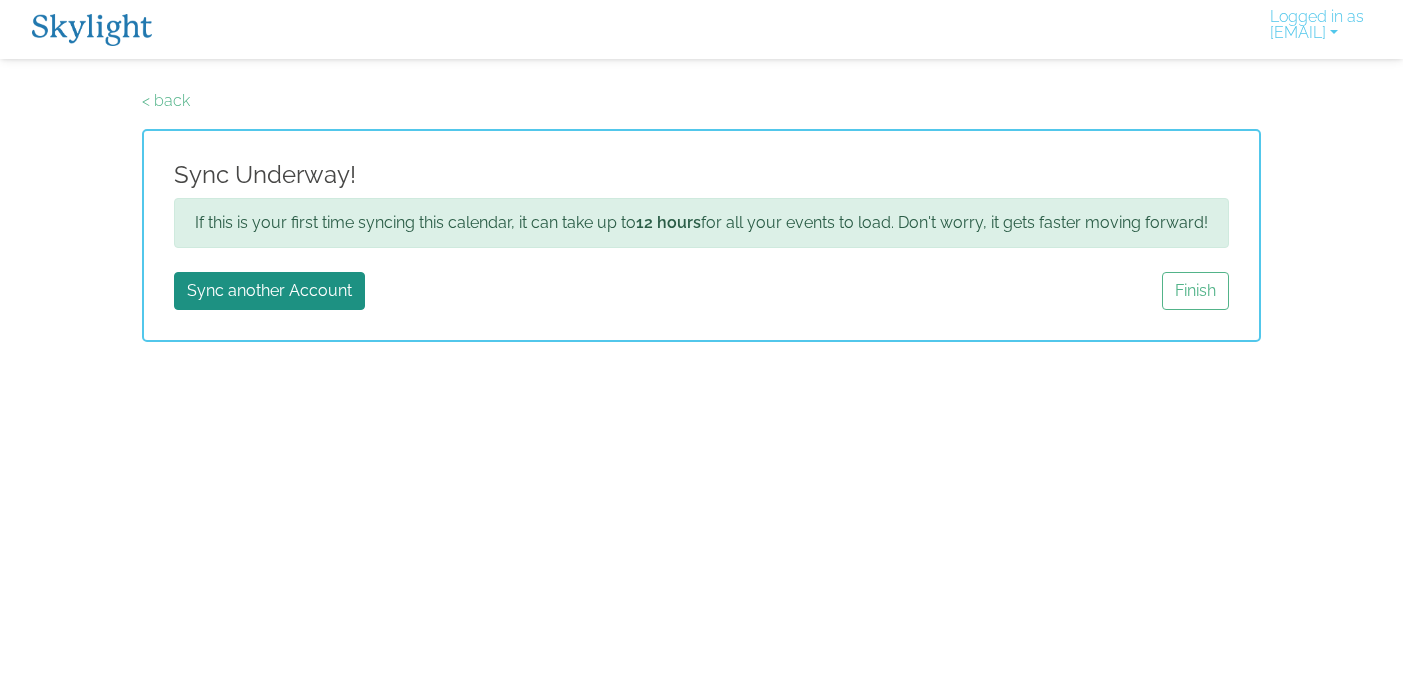scroll, scrollTop: 0, scrollLeft: 0, axis: both 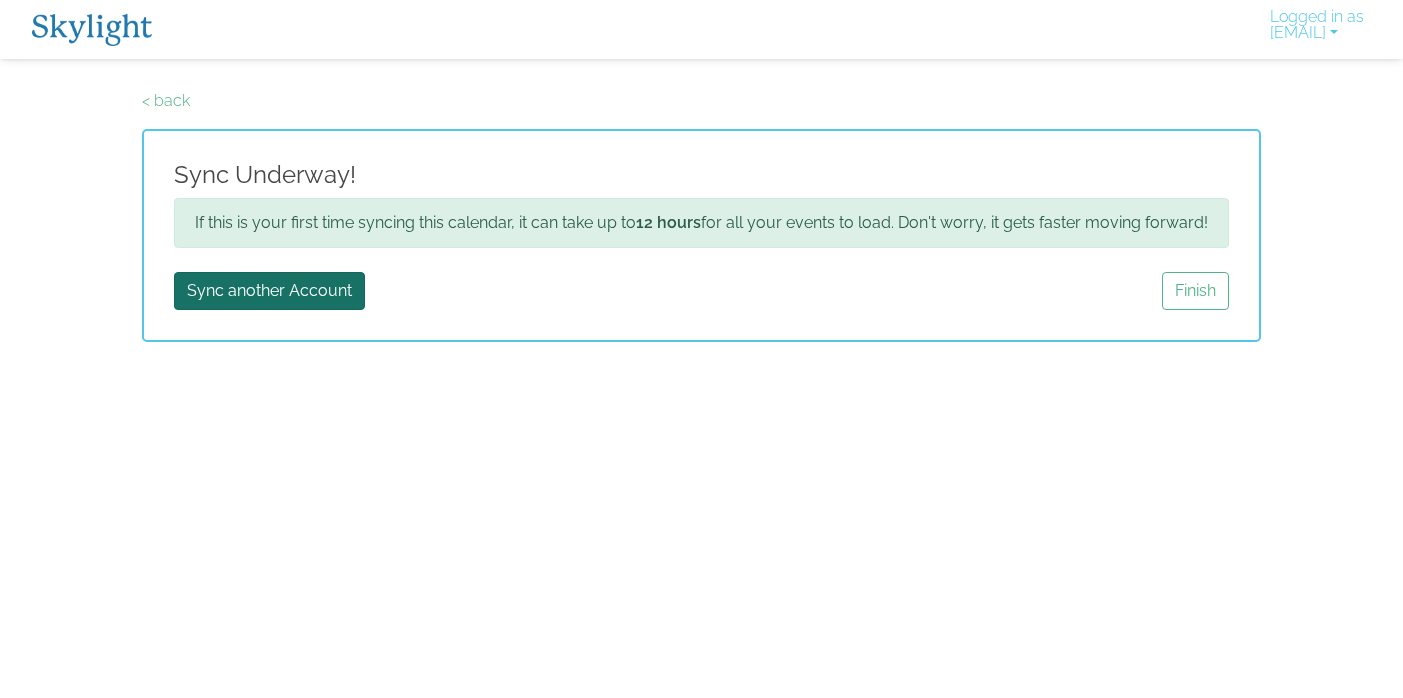 click on "Sync another Account" at bounding box center (269, 291) 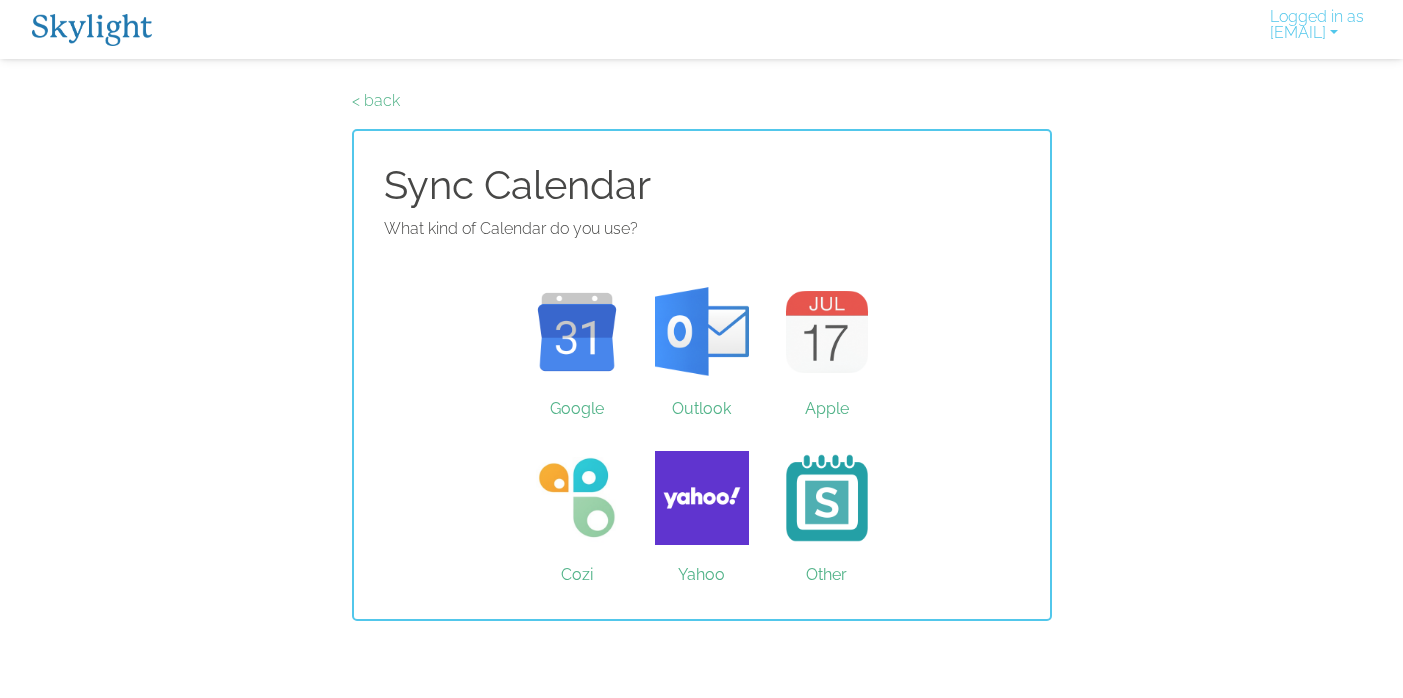 scroll, scrollTop: 0, scrollLeft: 0, axis: both 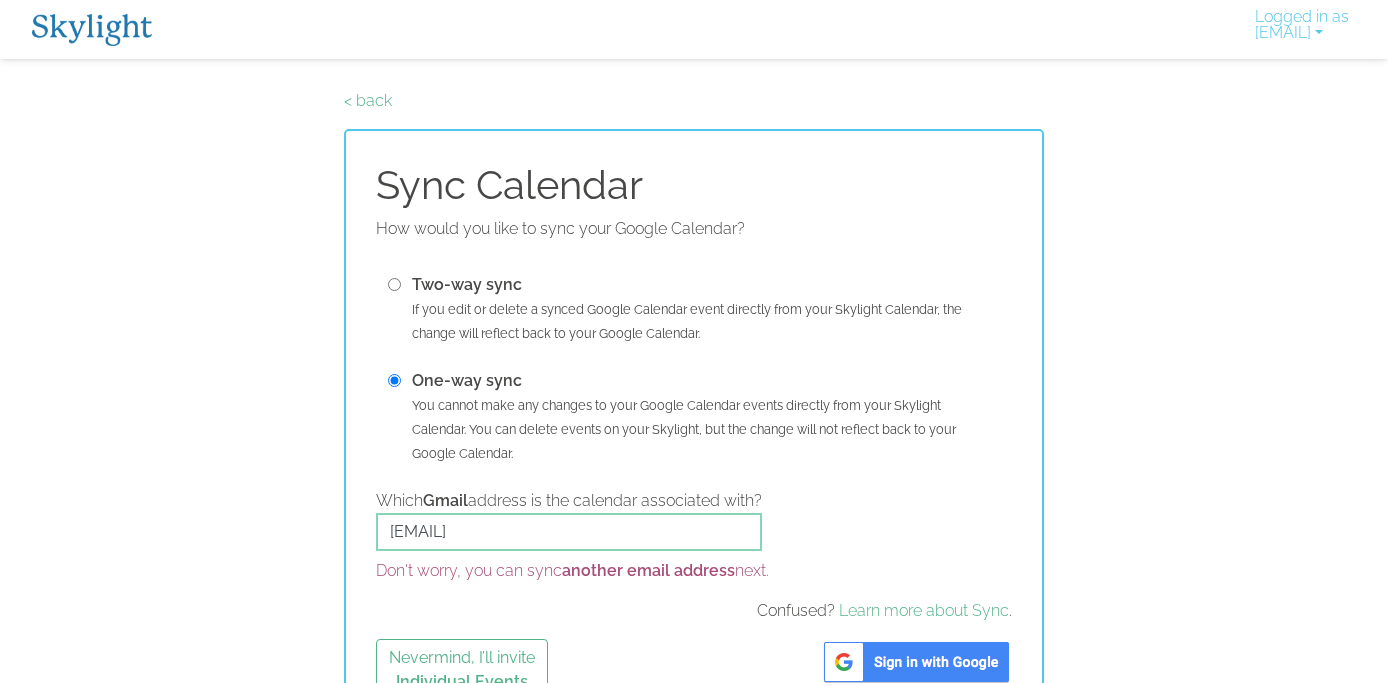 click at bounding box center (394, 284) 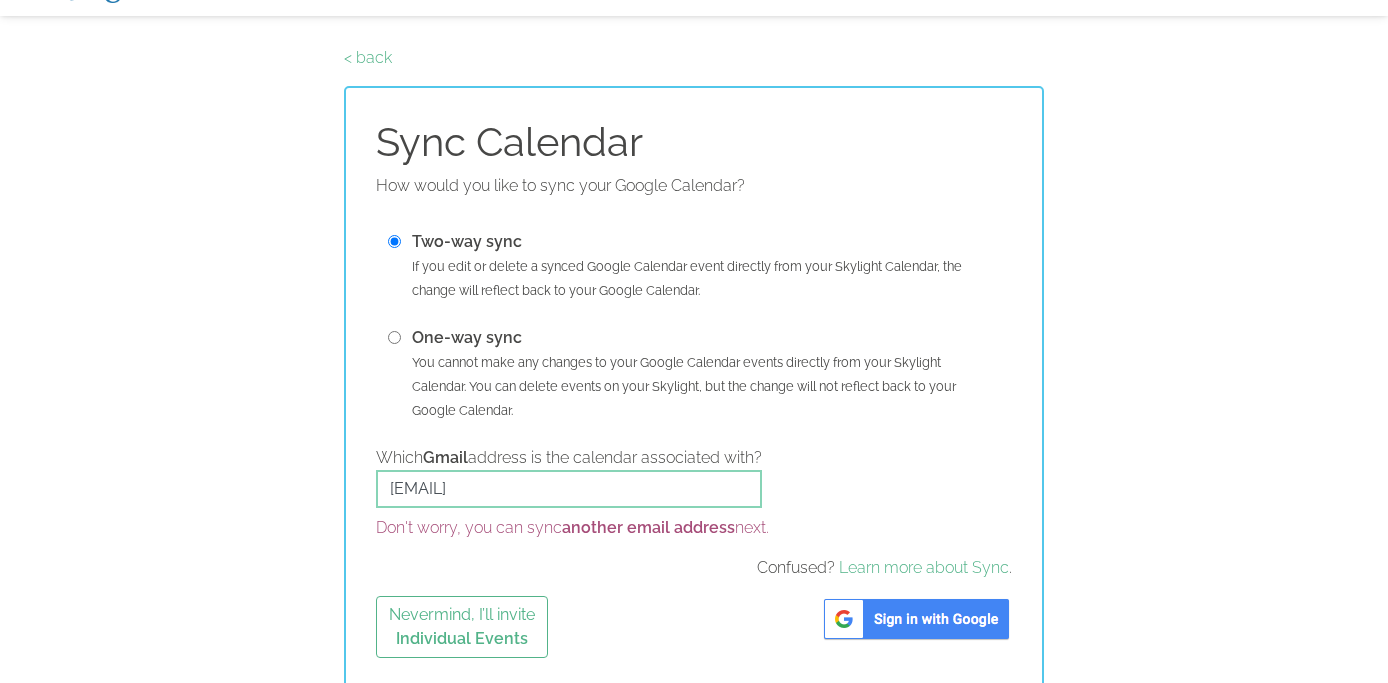 scroll, scrollTop: 50, scrollLeft: 0, axis: vertical 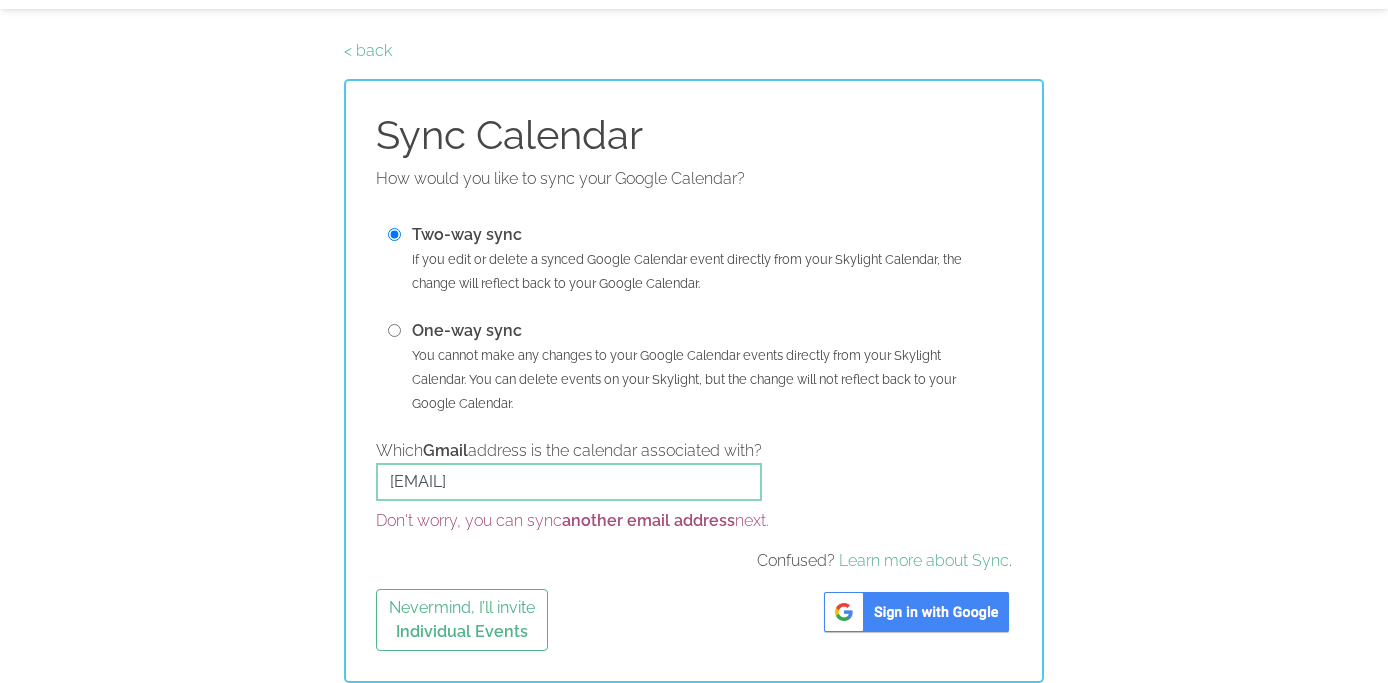 click at bounding box center [916, 612] 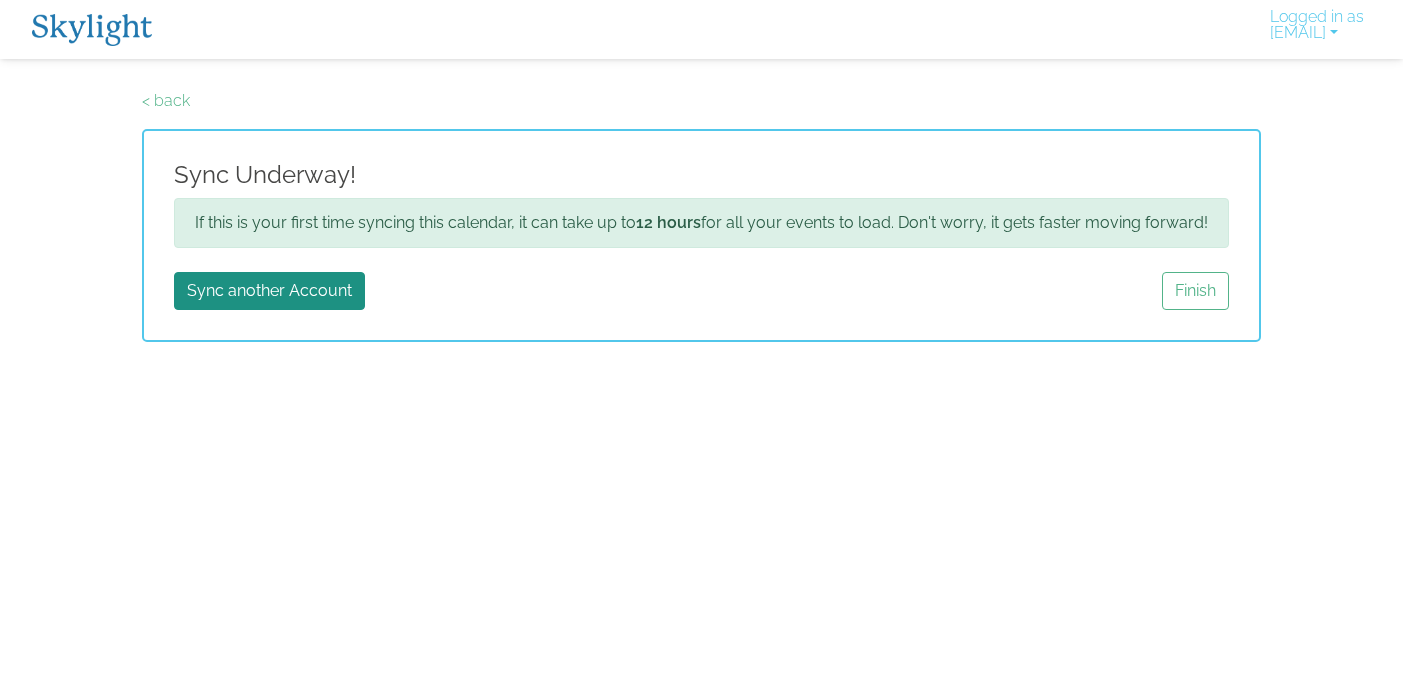 scroll, scrollTop: 0, scrollLeft: 0, axis: both 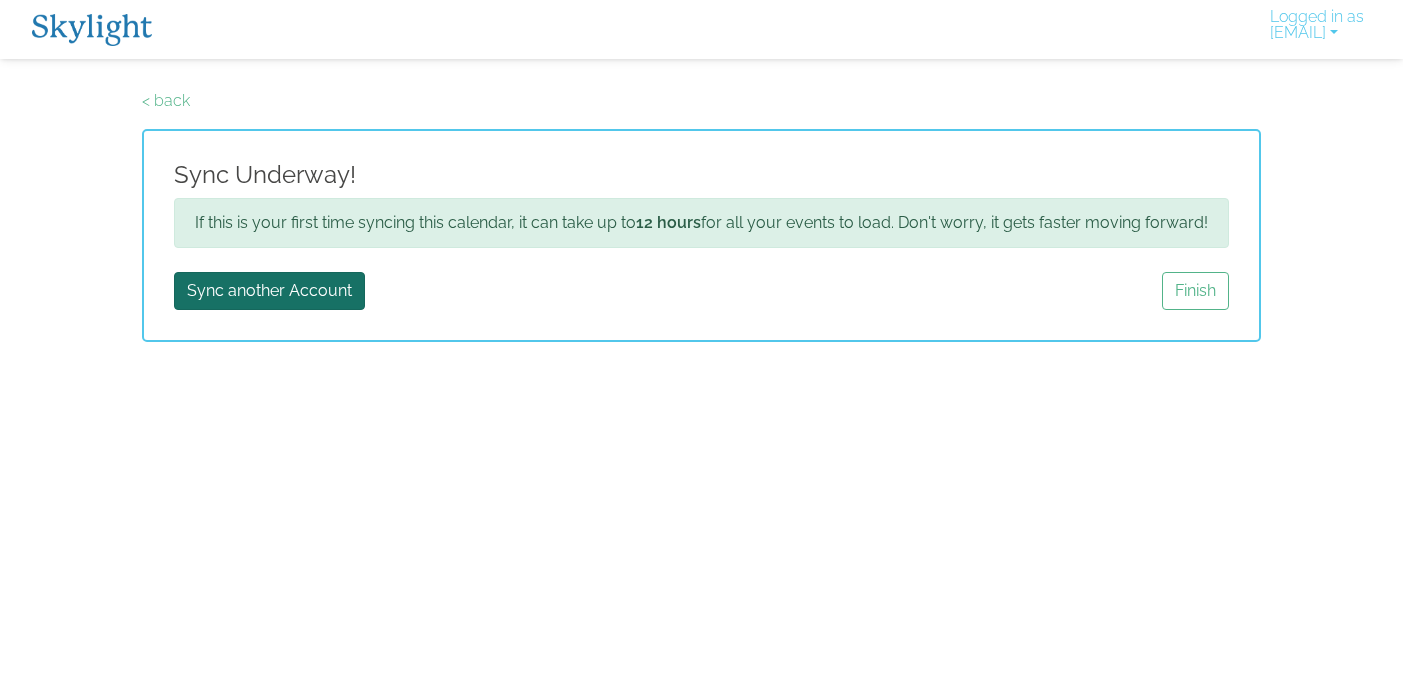 click on "Sync another Account" at bounding box center [269, 291] 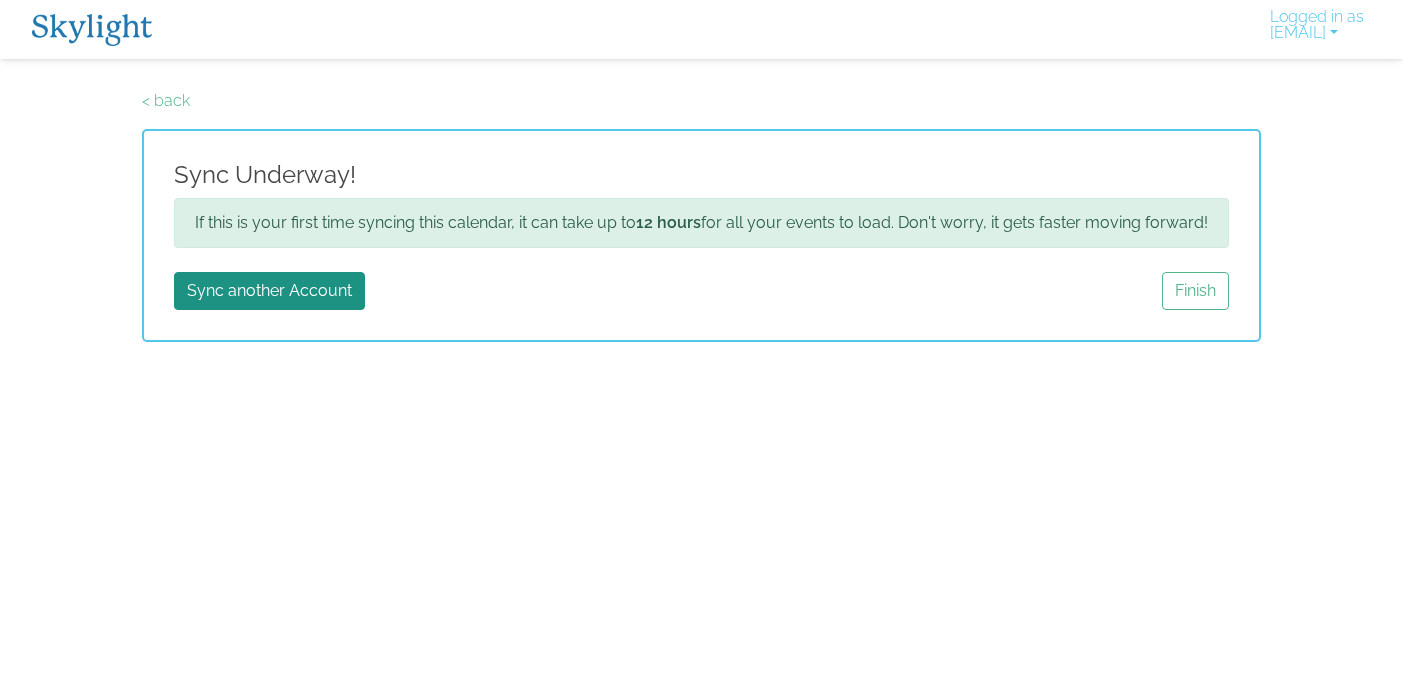 scroll, scrollTop: 0, scrollLeft: 0, axis: both 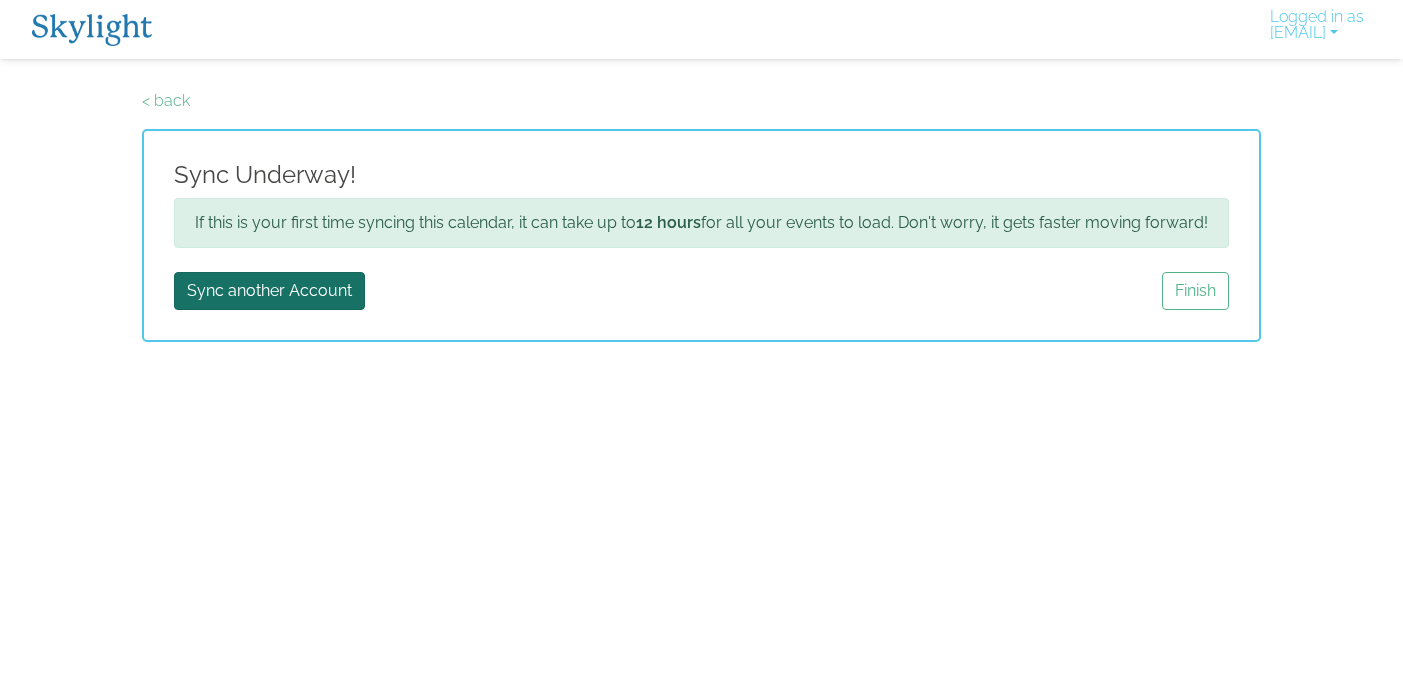 click on "Sync another Account" at bounding box center (269, 291) 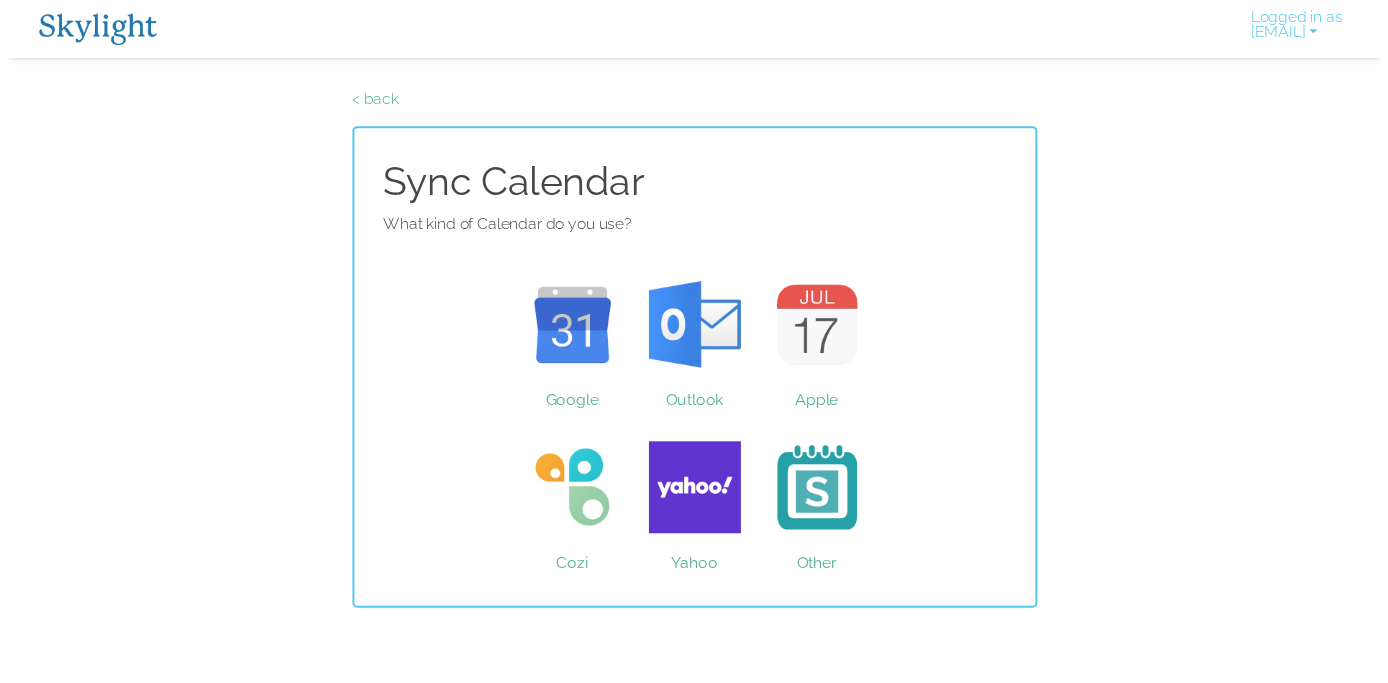 scroll, scrollTop: 0, scrollLeft: 0, axis: both 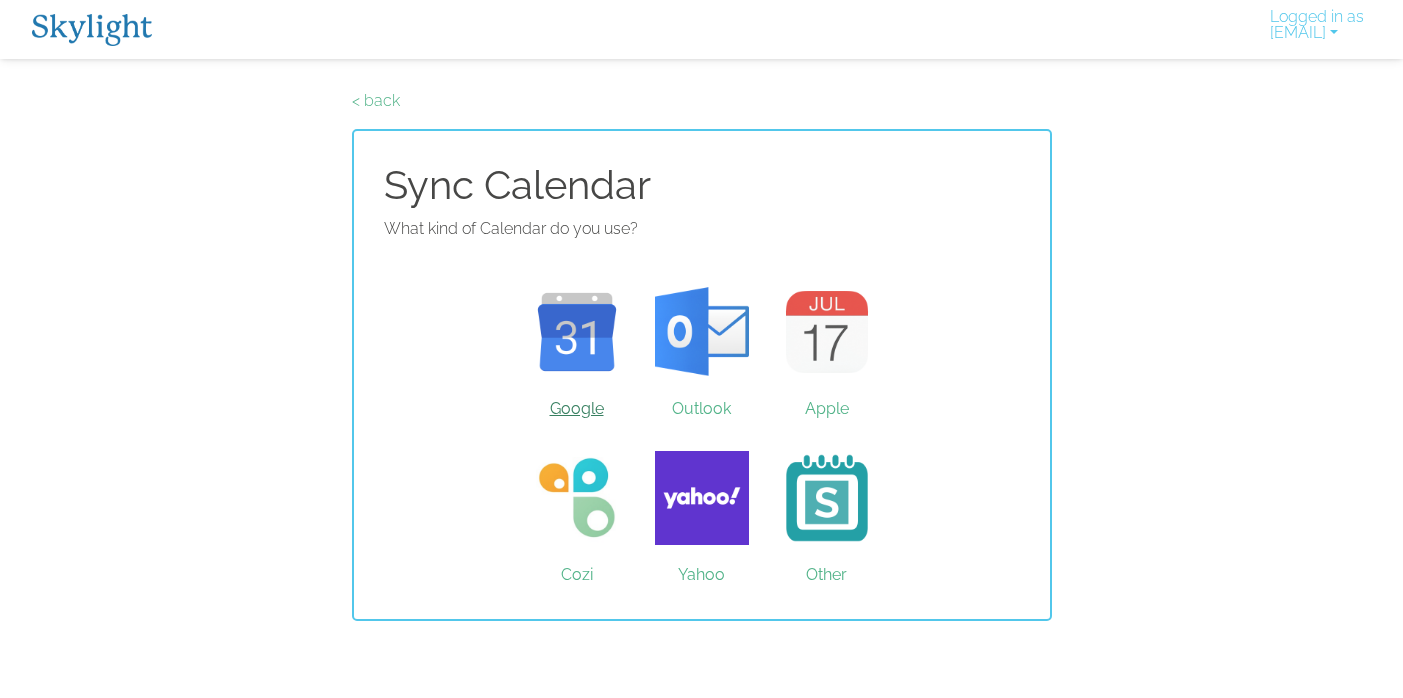 click on "Google" at bounding box center [576, 332] 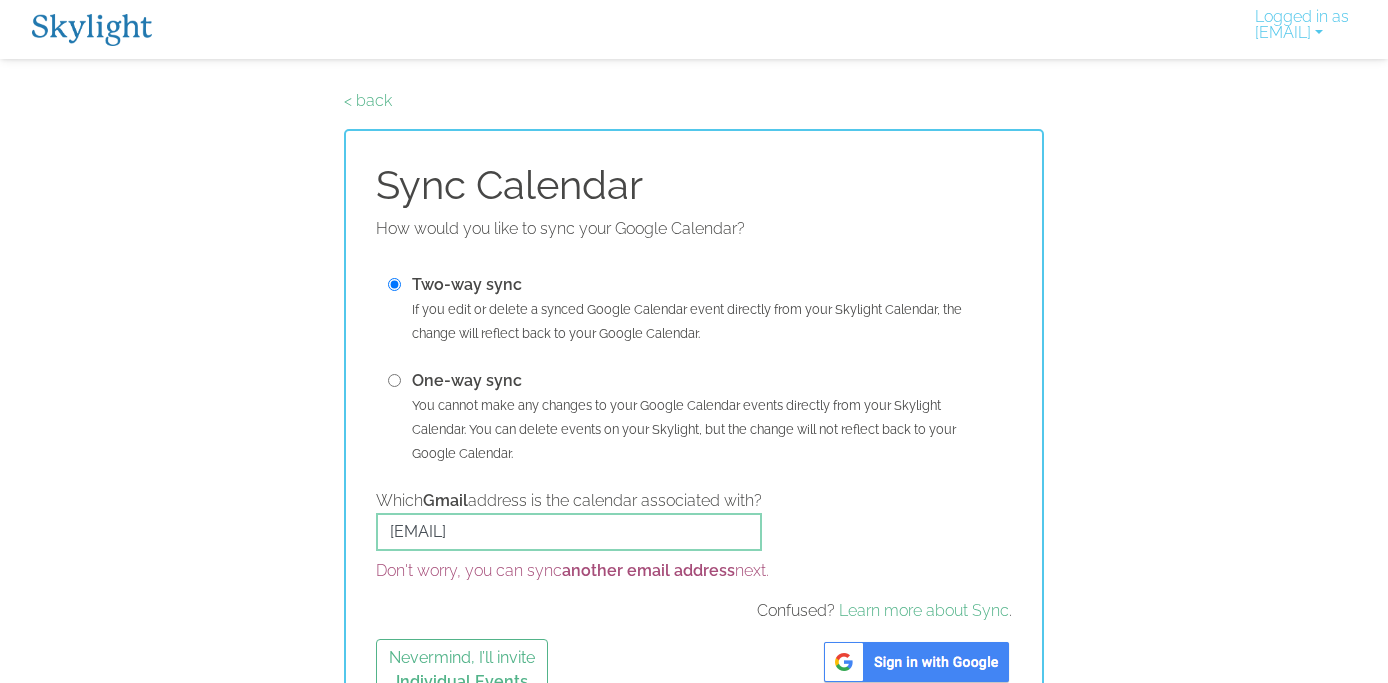click at bounding box center [916, 662] 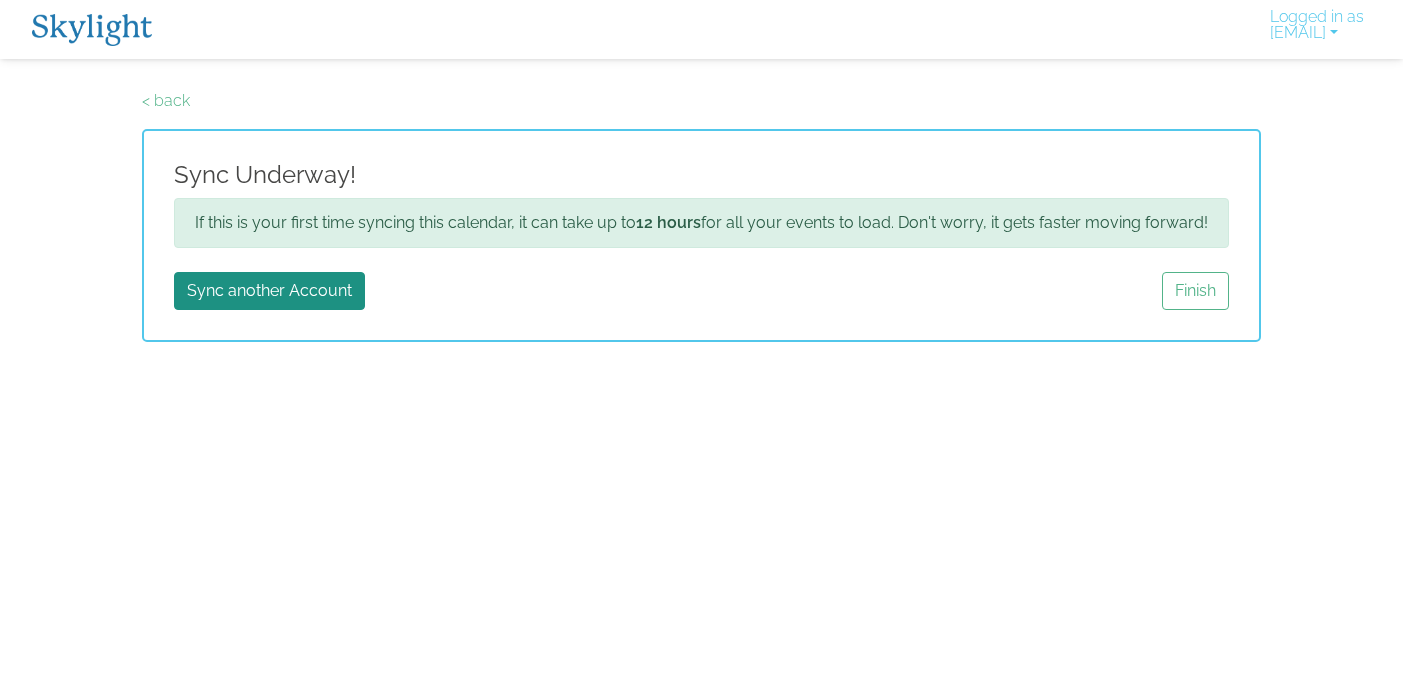 scroll, scrollTop: 0, scrollLeft: 0, axis: both 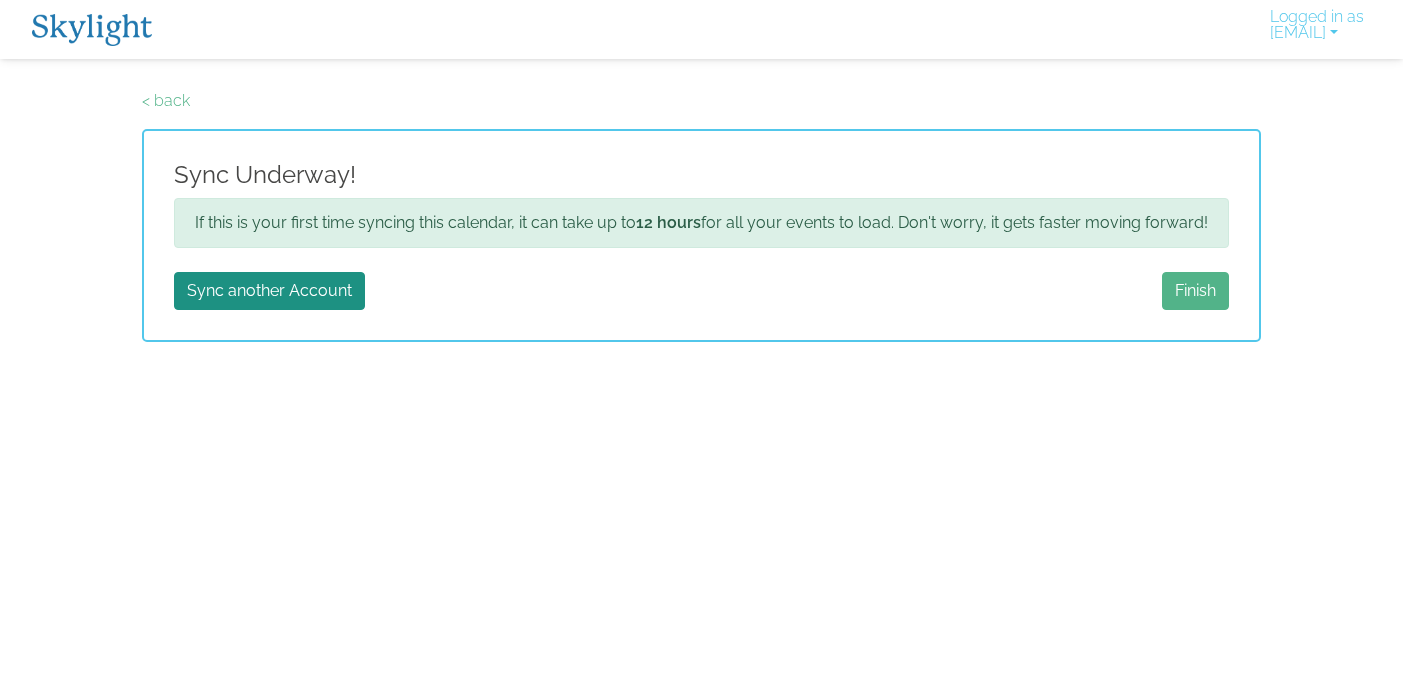 click on "Finish" at bounding box center (1195, 291) 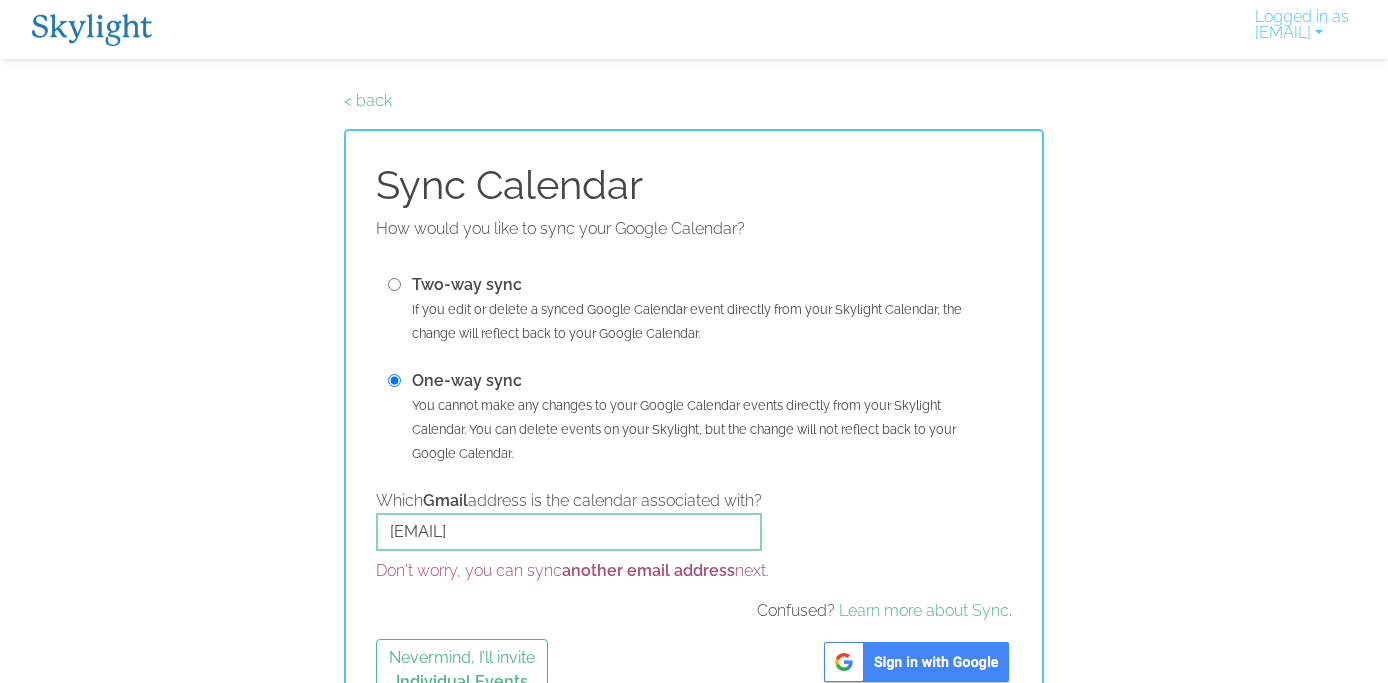 scroll, scrollTop: 0, scrollLeft: 0, axis: both 